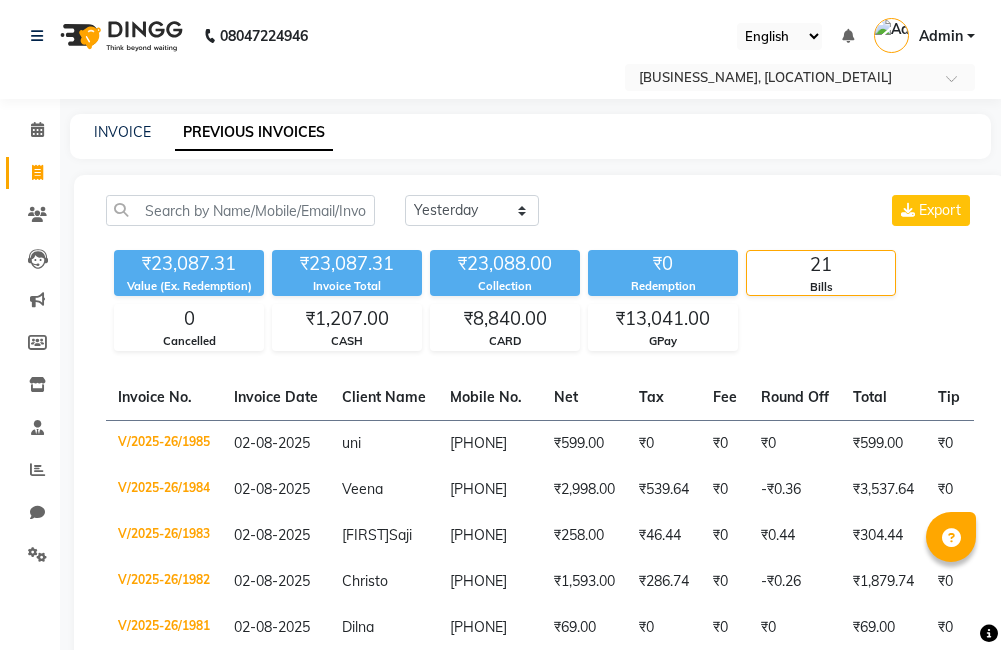 select on "yesterday" 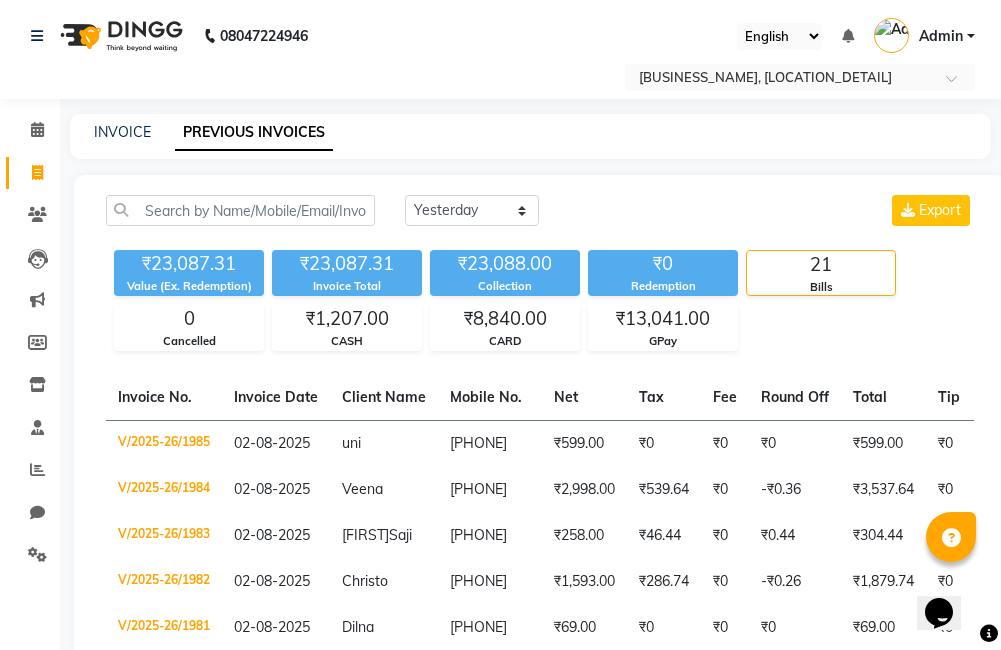 scroll, scrollTop: 0, scrollLeft: 0, axis: both 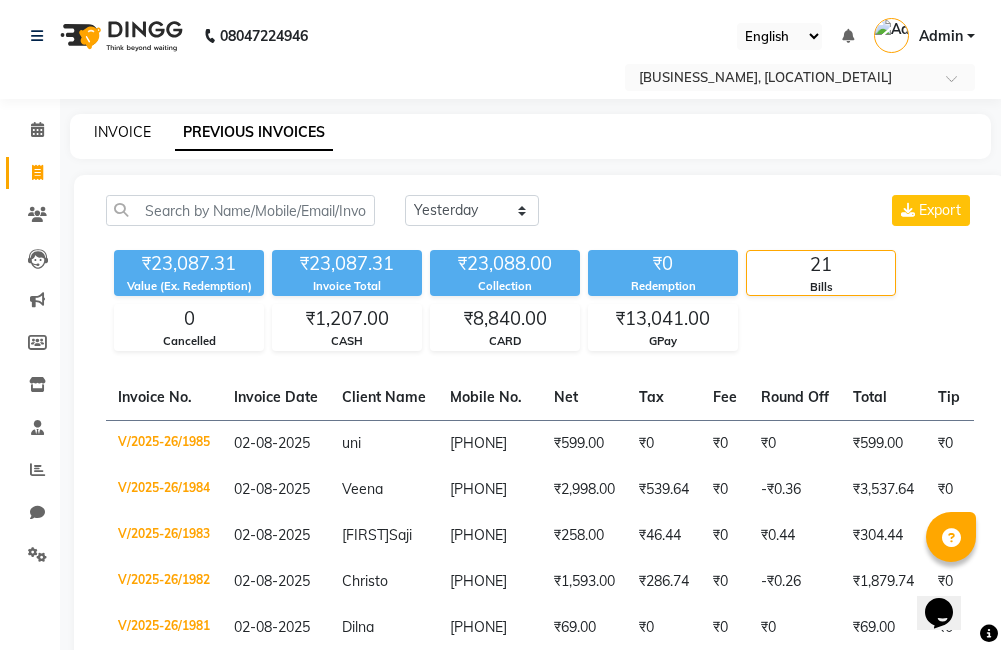 click on "INVOICE" 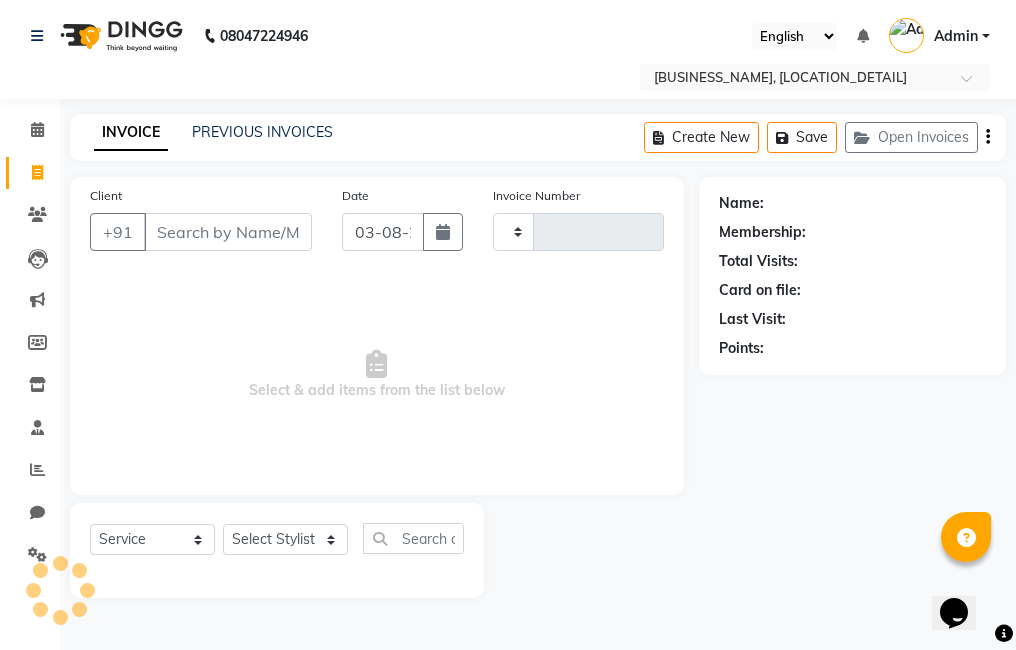 type on "1986" 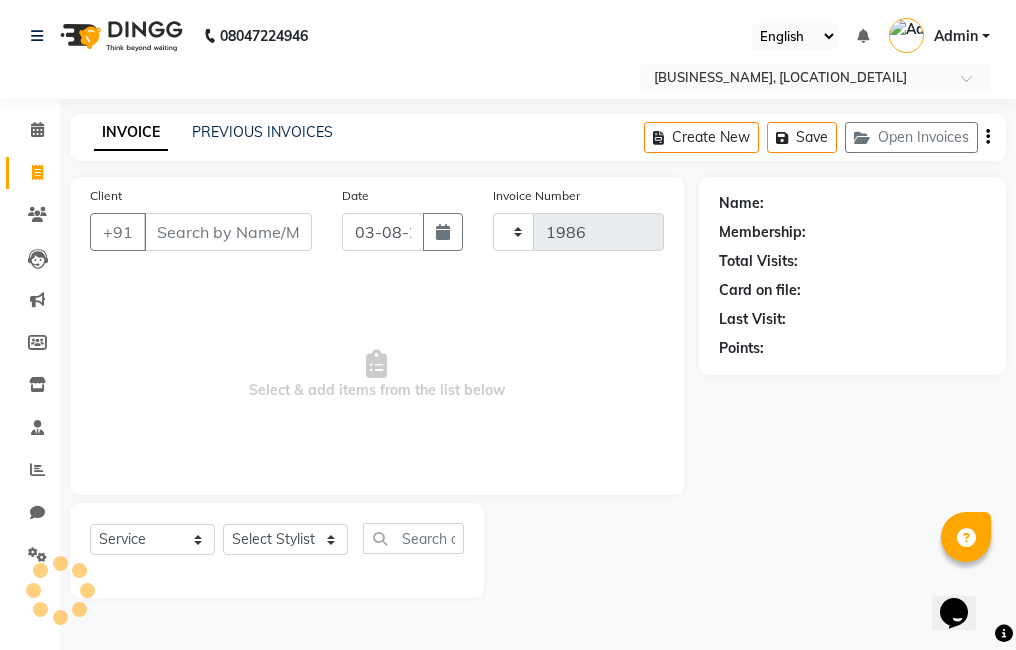 select on "7633" 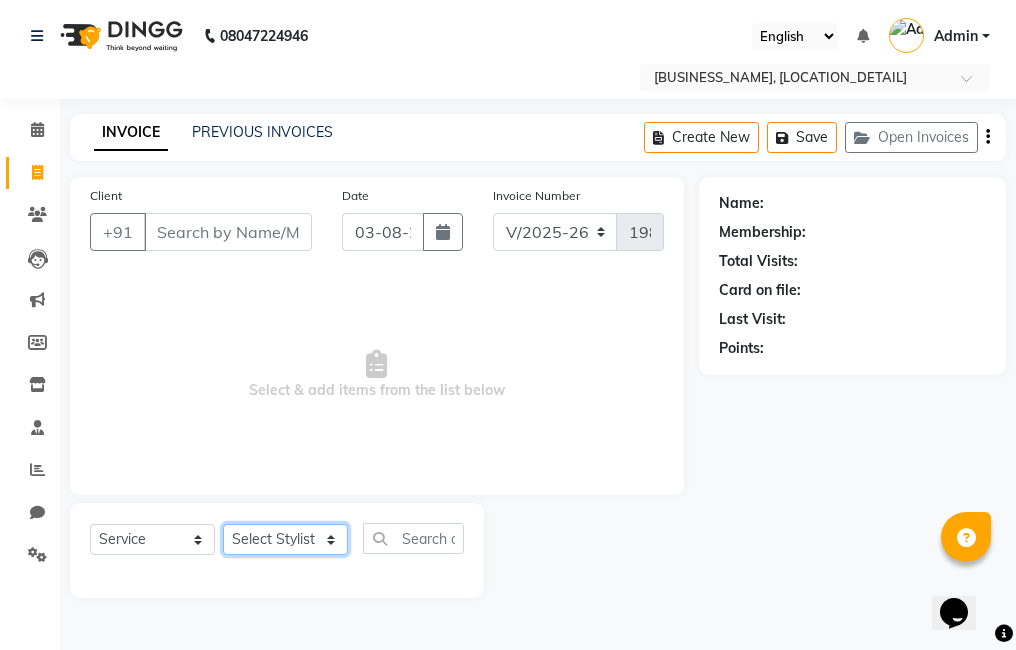 click on "Select Stylist [FIRST] [FIRST] [FIRST] [FIRST] [FIRST] [FIRST] [FIRST] [FIRST] [FIRST] [FIRST]" 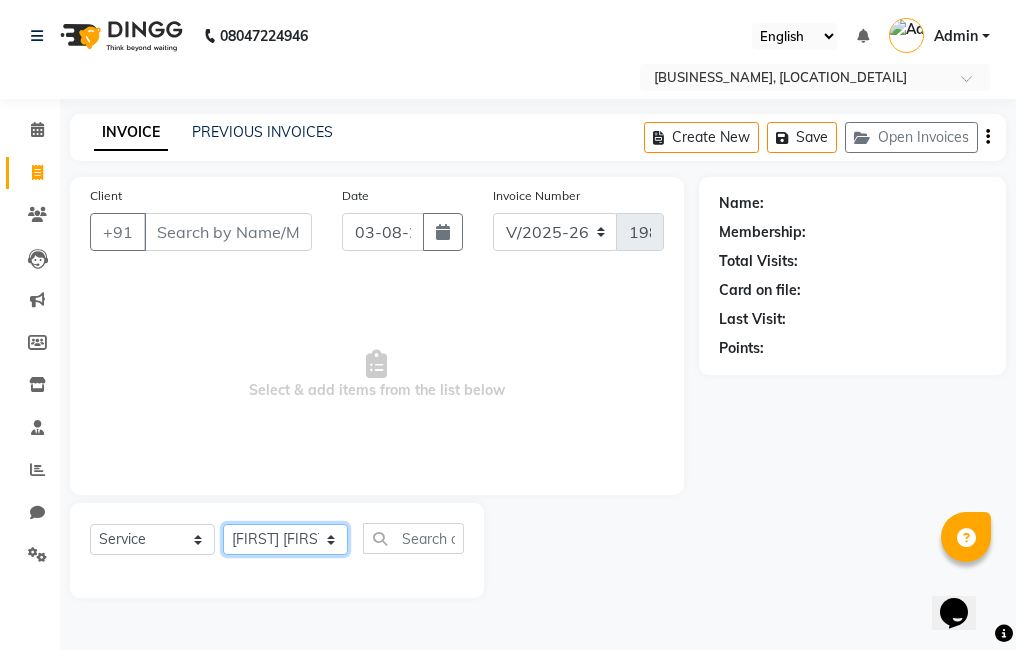 click on "Select Stylist [FIRST] [FIRST] [FIRST] [FIRST] [FIRST] [FIRST] [FIRST] [FIRST] [FIRST] [FIRST]" 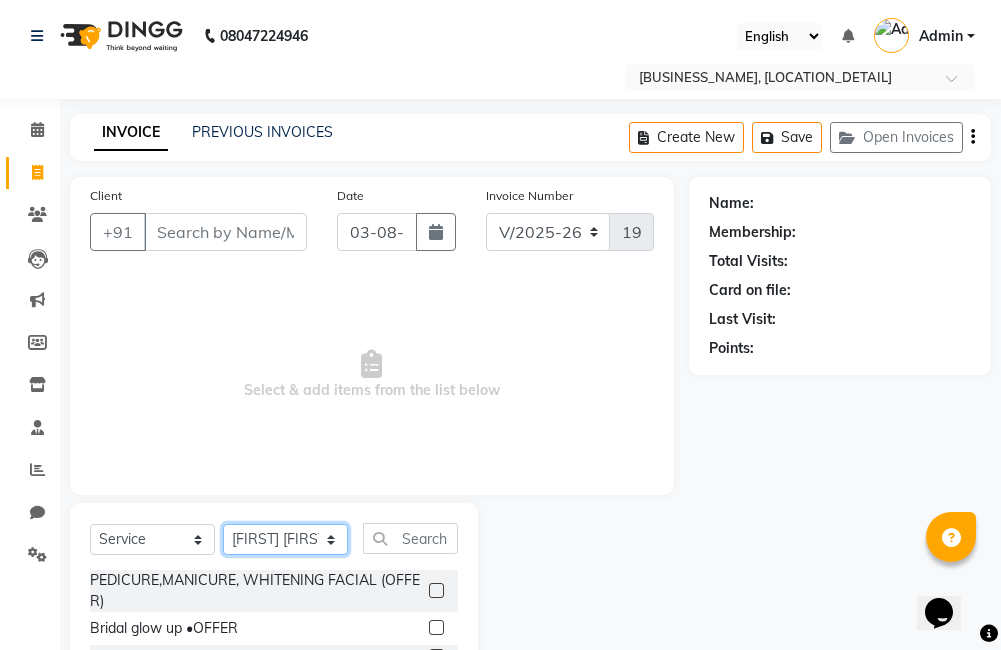 scroll, scrollTop: 178, scrollLeft: 0, axis: vertical 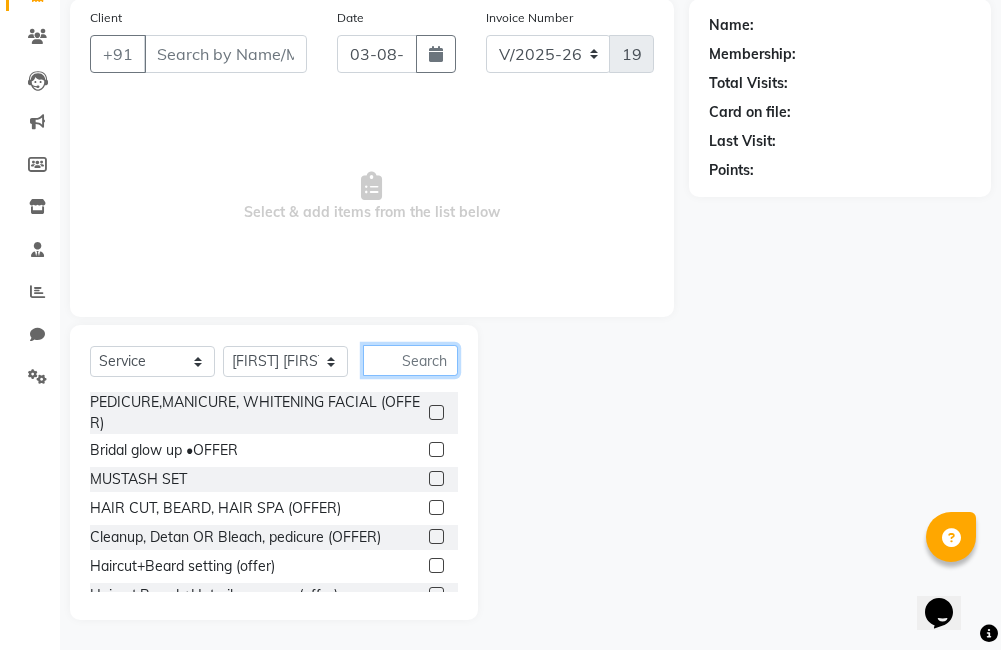 click 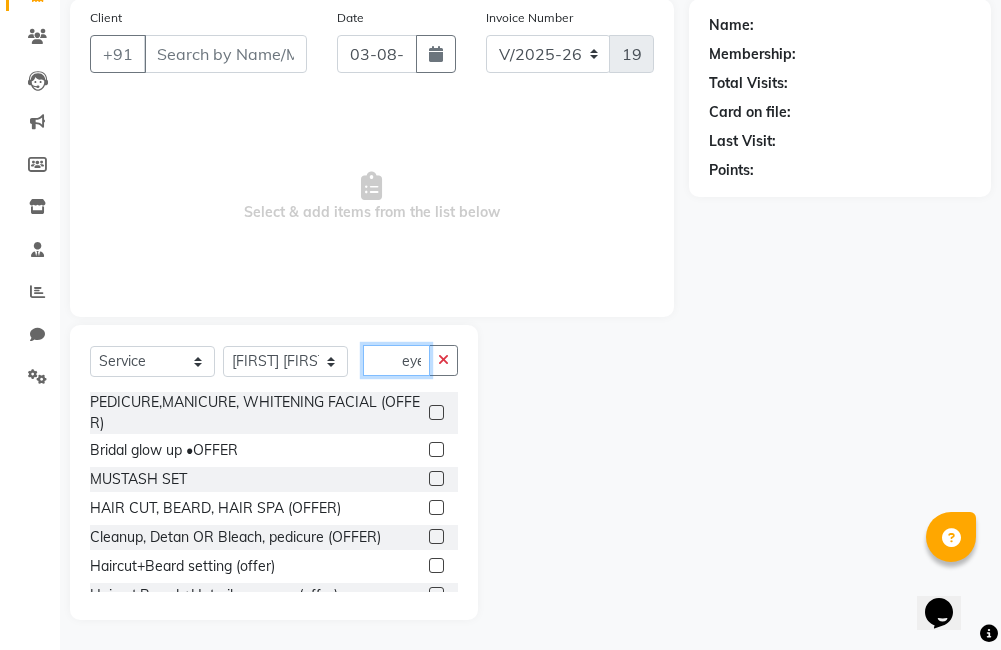 scroll, scrollTop: 0, scrollLeft: 3, axis: horizontal 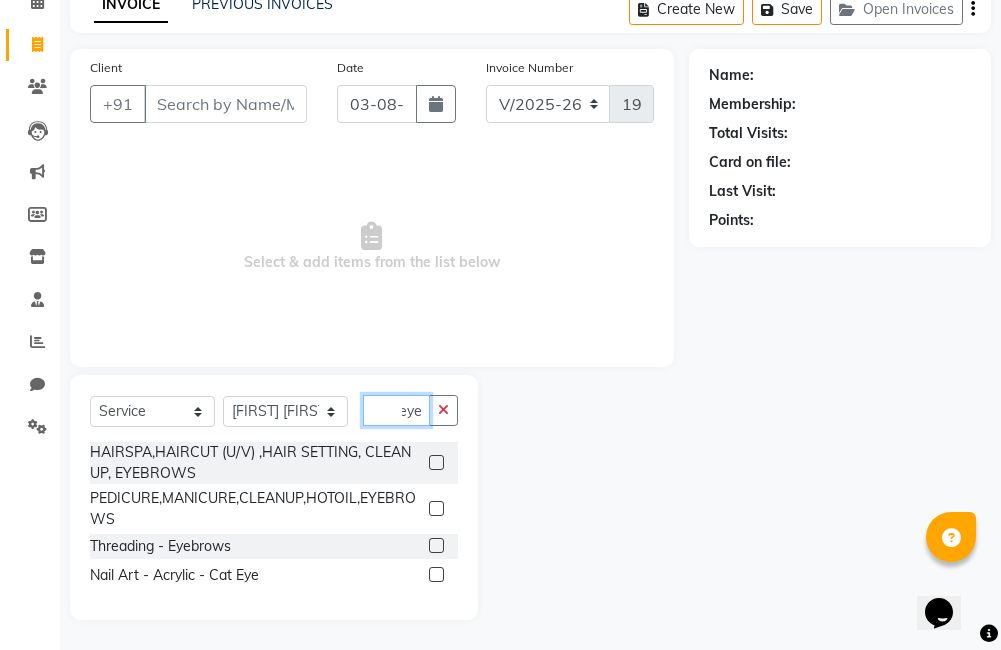 type on "eye" 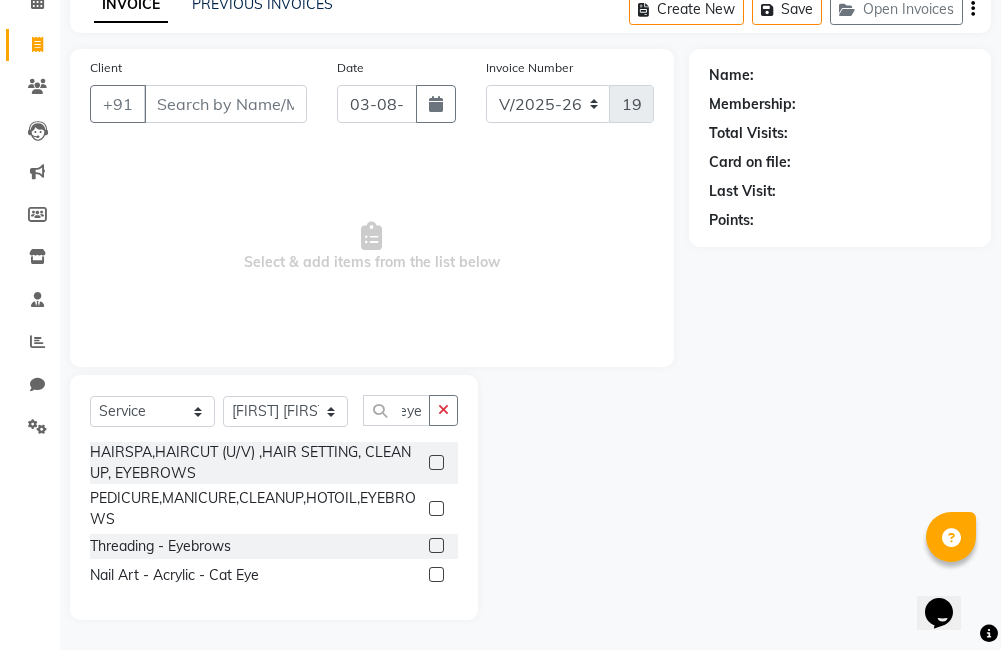 click 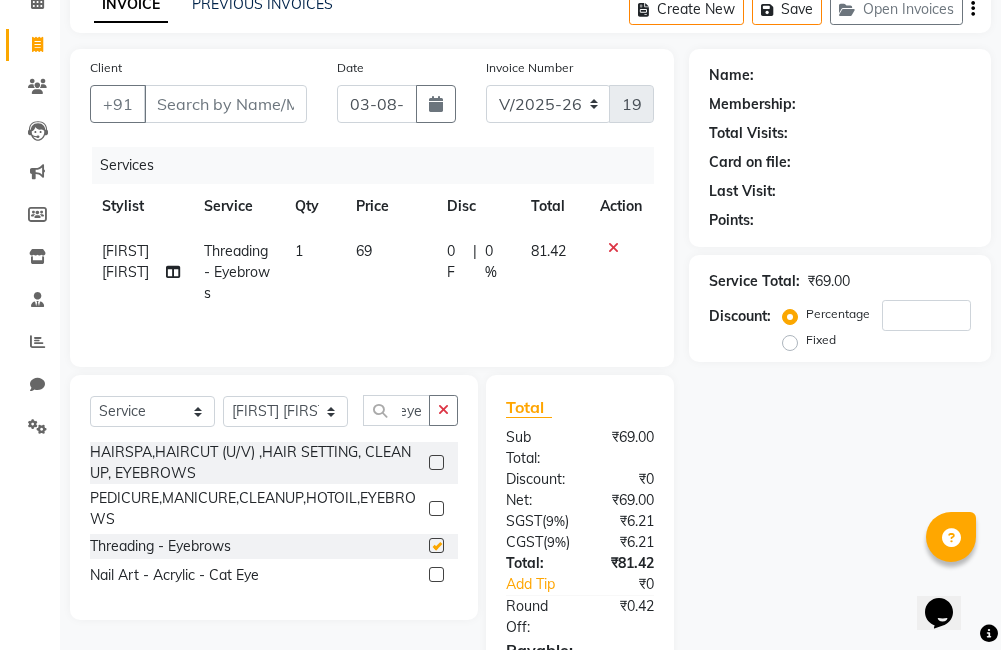 scroll, scrollTop: 0, scrollLeft: 0, axis: both 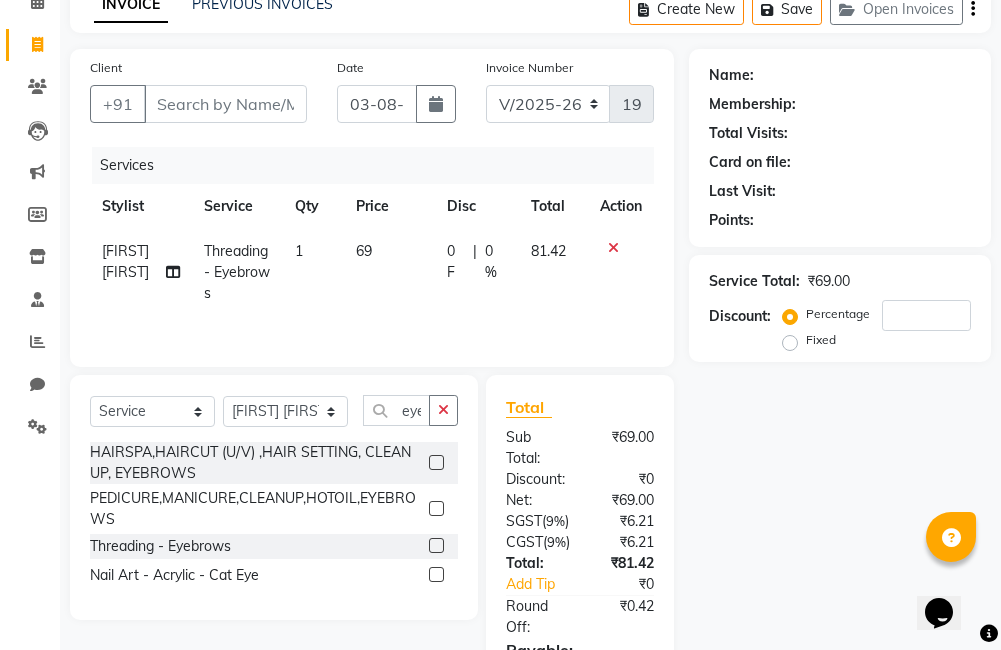 checkbox on "false" 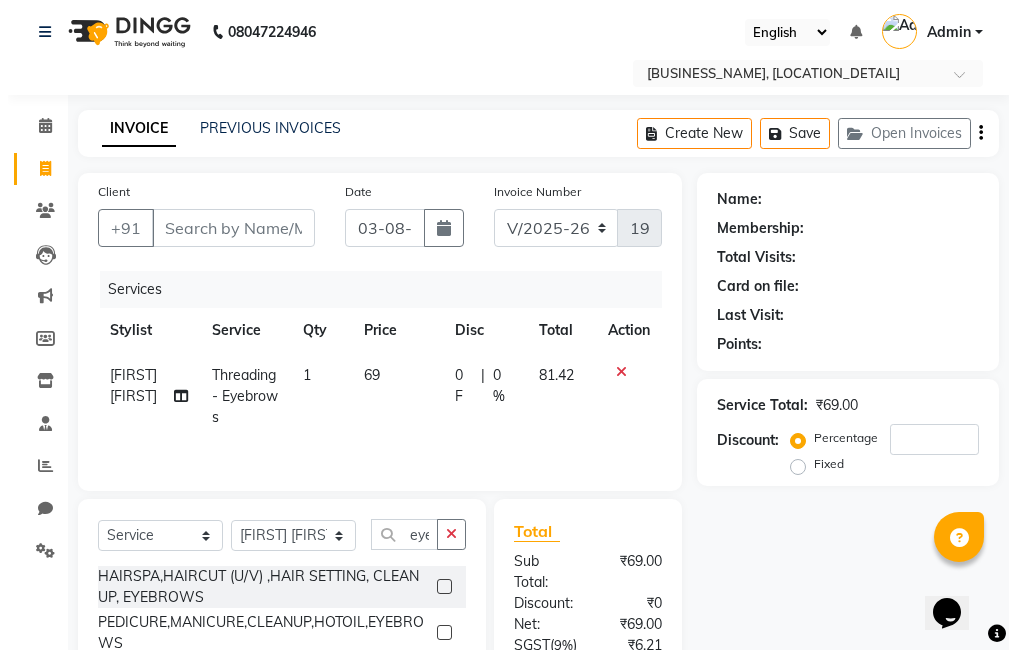 scroll, scrollTop: 0, scrollLeft: 0, axis: both 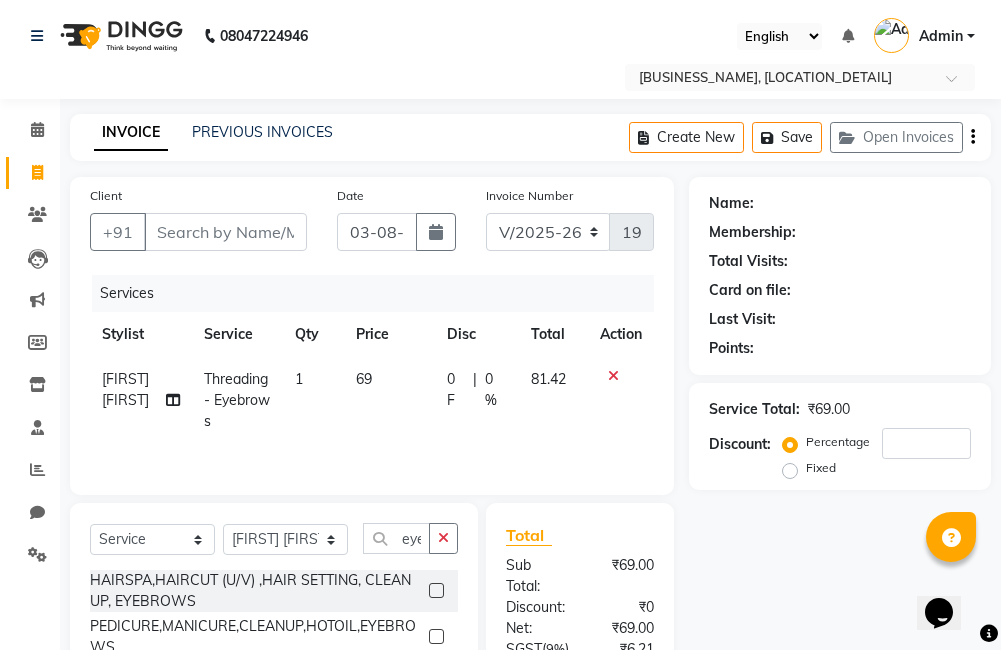 click 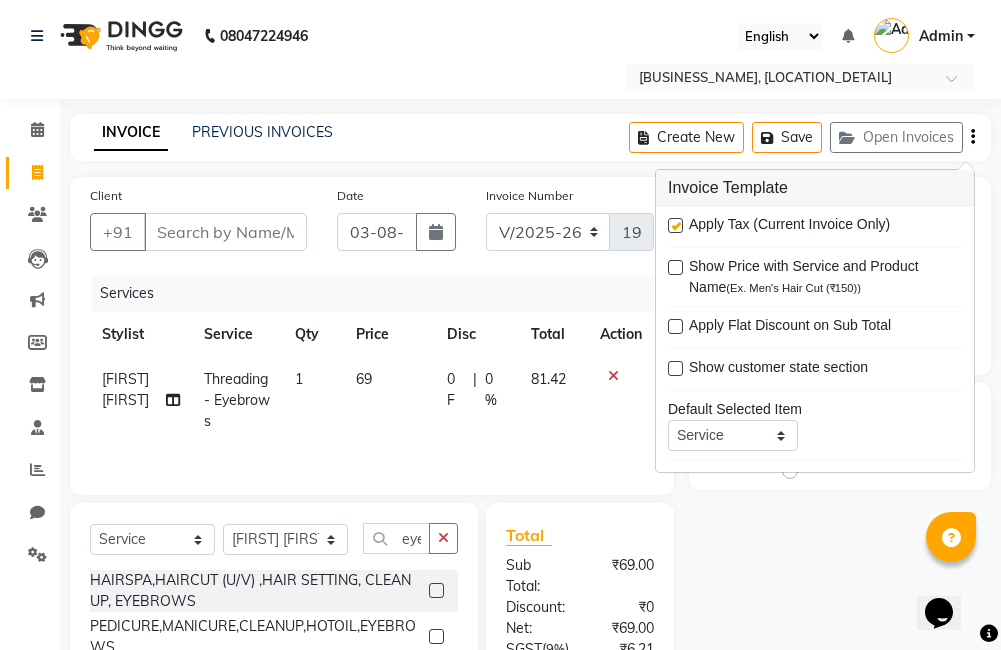 click at bounding box center (675, 225) 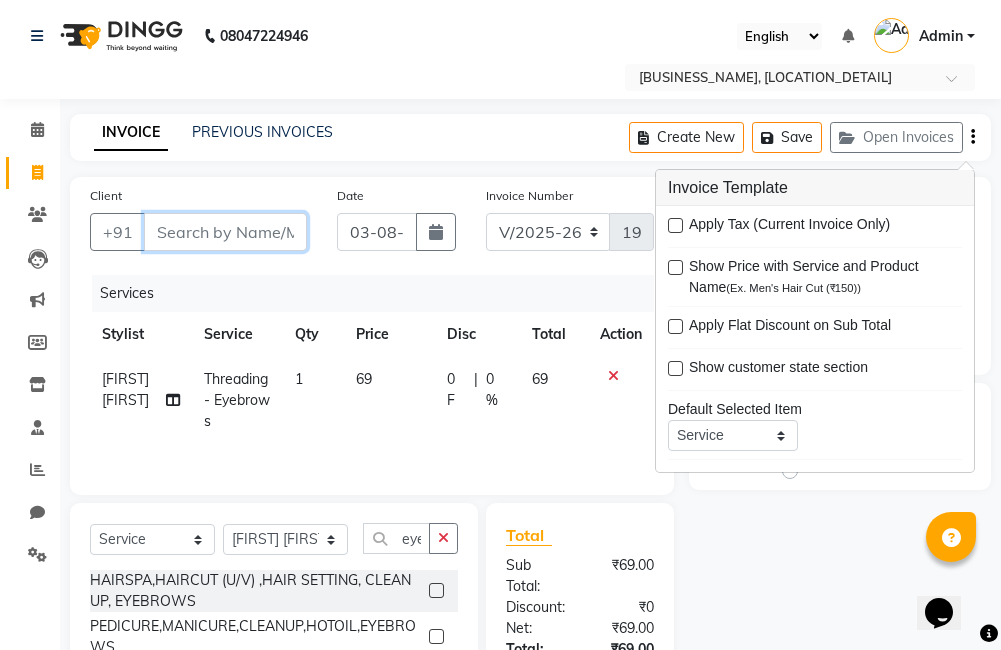 click on "Client" at bounding box center [225, 232] 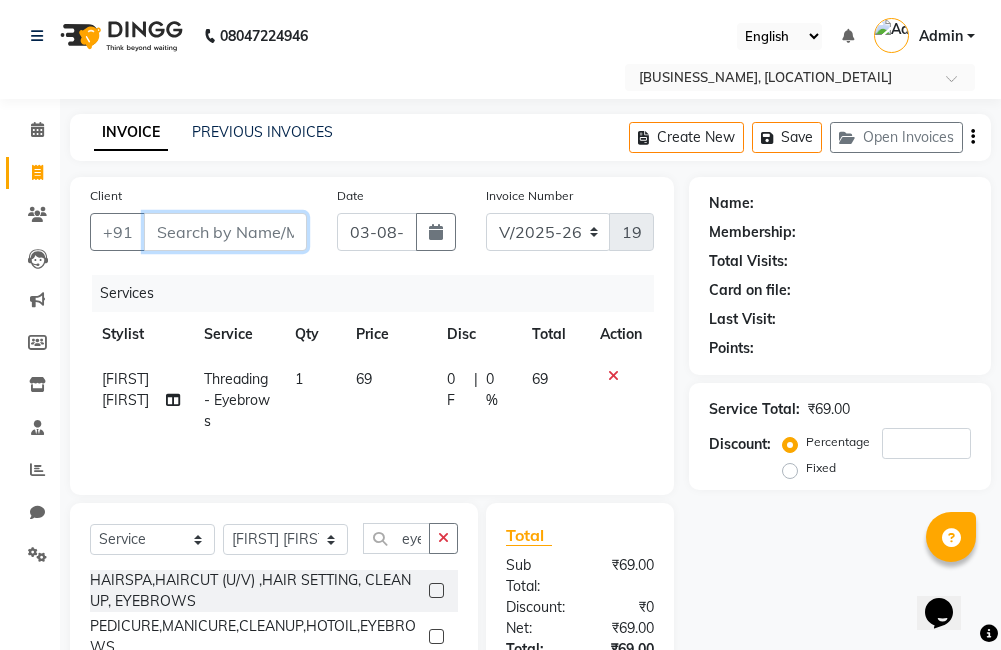 type on "7" 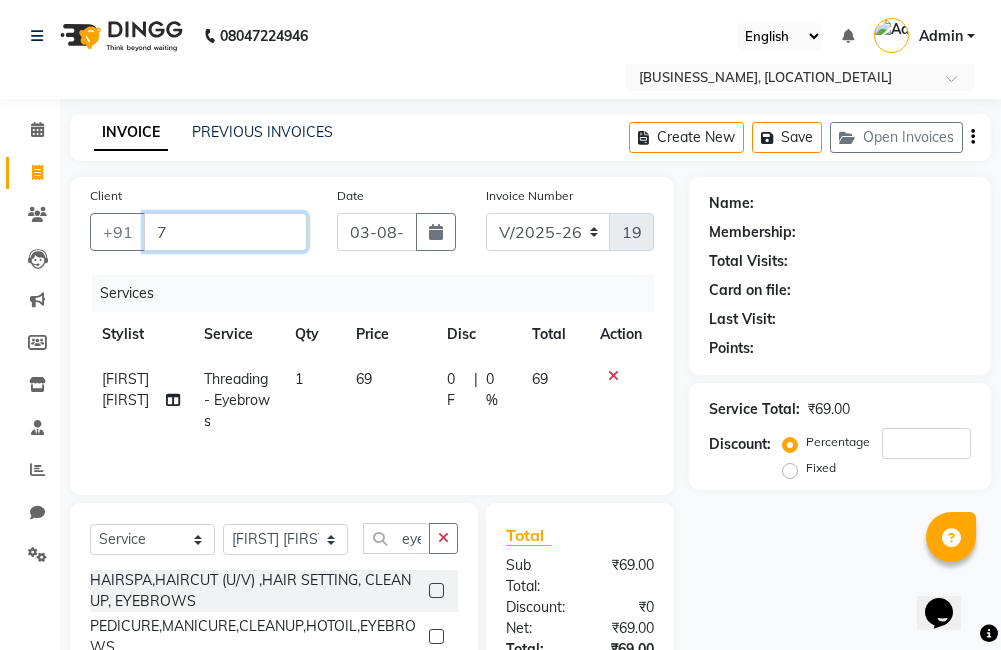 type on "0" 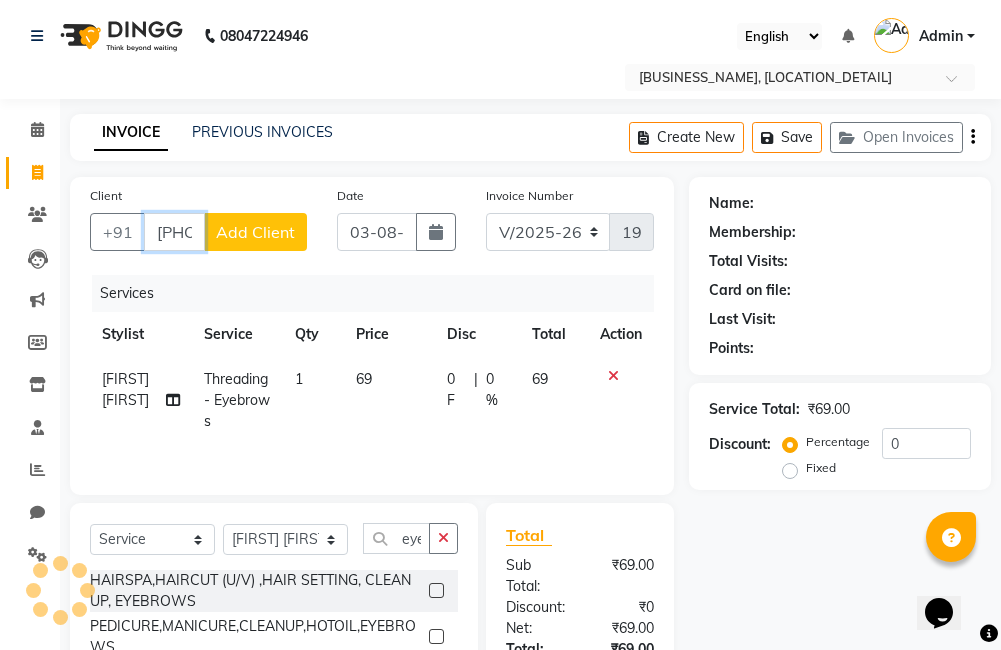 type on "[PHONE]" 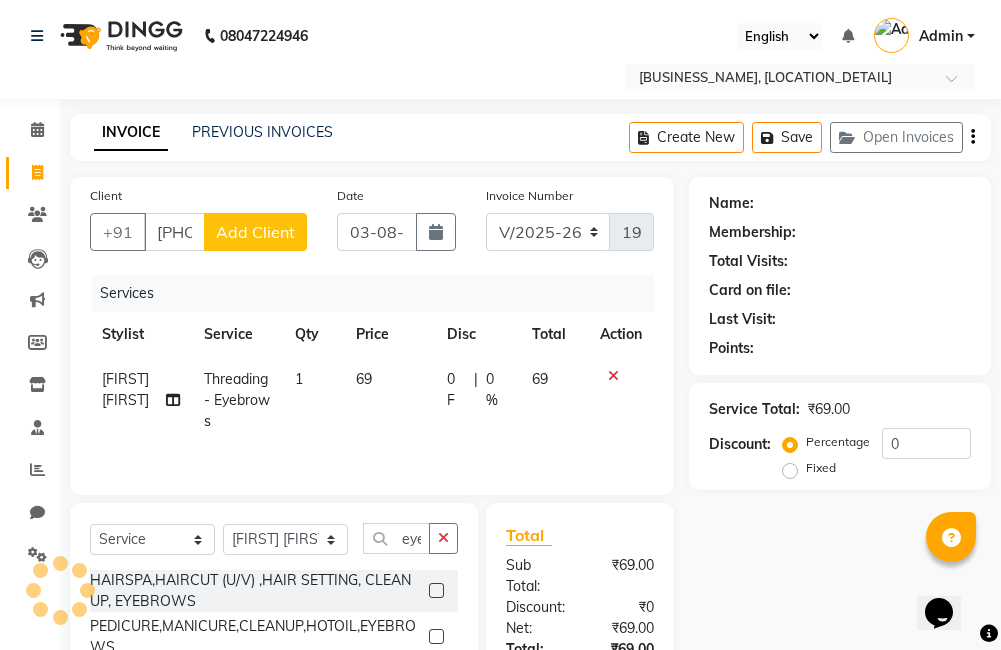 click on "Add Client" 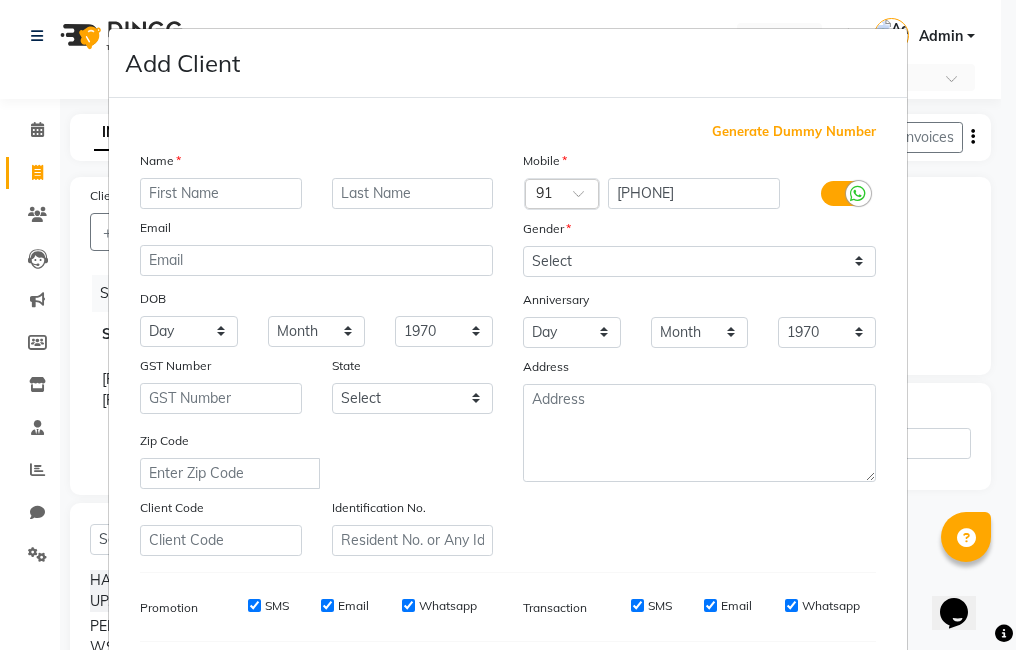 type on "a" 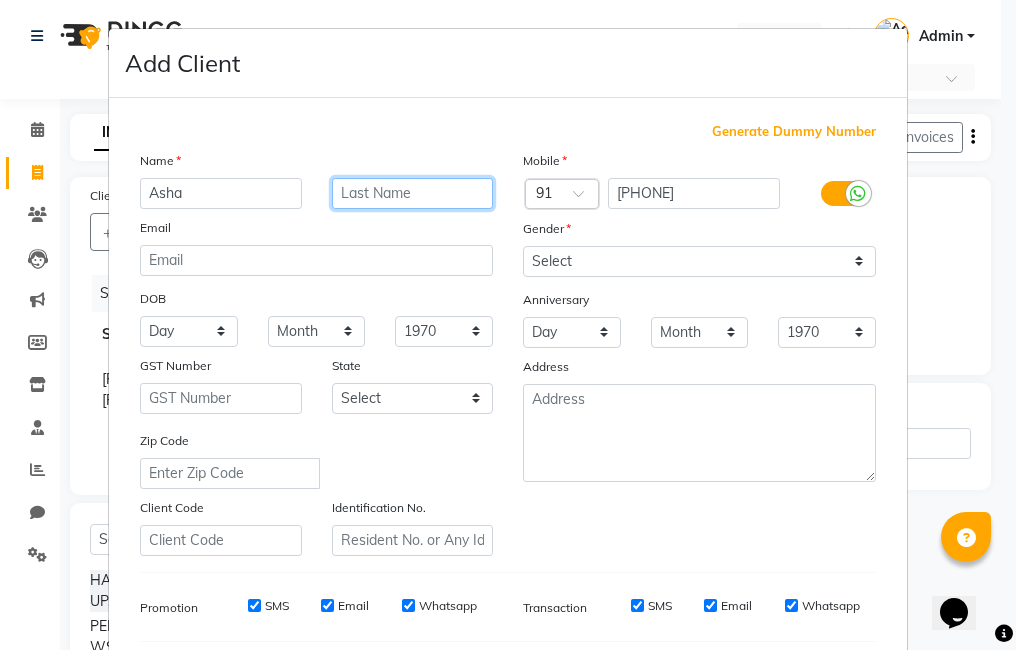 click at bounding box center [413, 193] 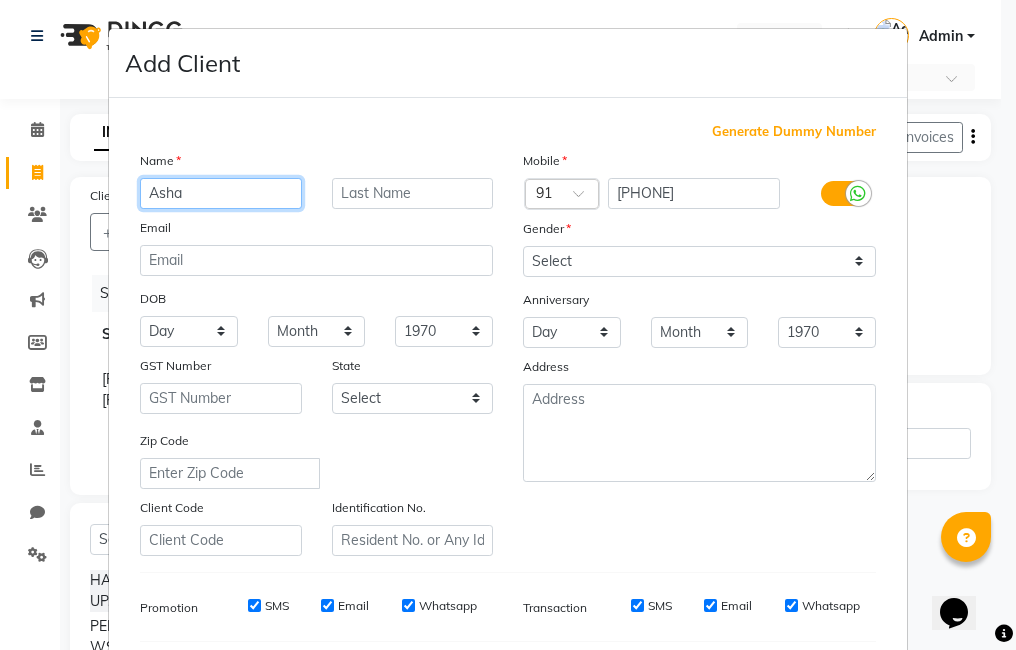 click on "Asha" at bounding box center (221, 193) 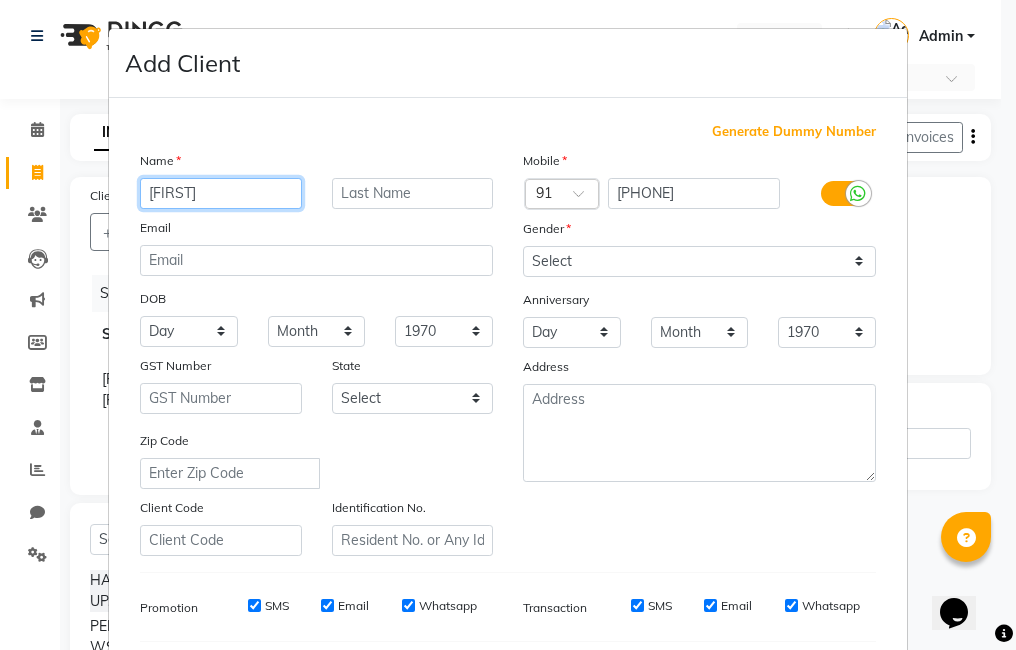 type on "[FIRST]" 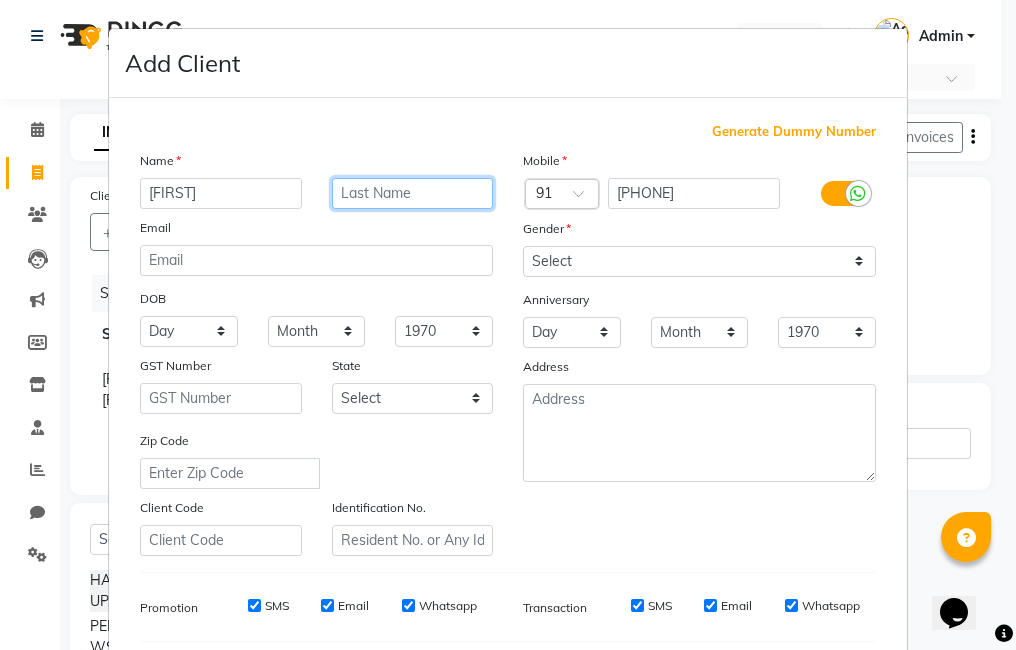 click at bounding box center (413, 193) 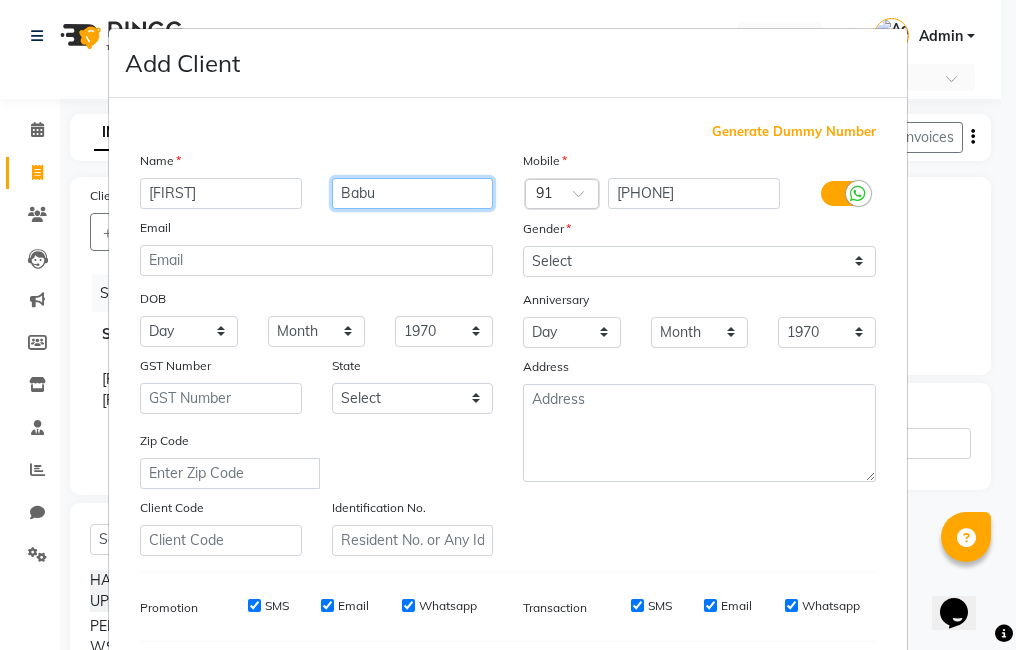 type on "Babu" 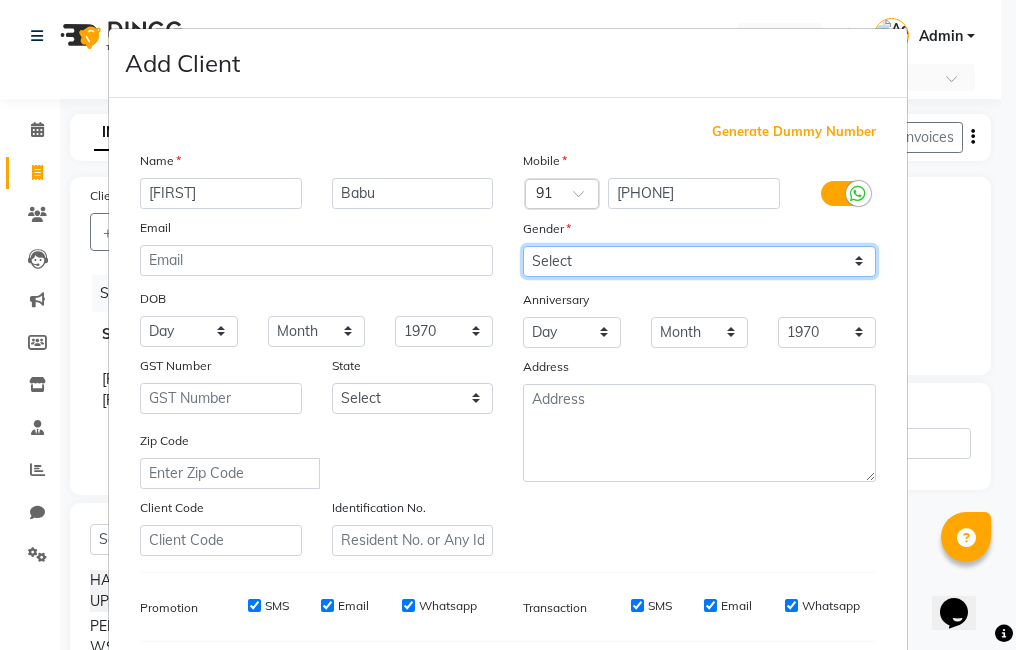 click on "Select Male Female Other Prefer Not To Say" at bounding box center (699, 261) 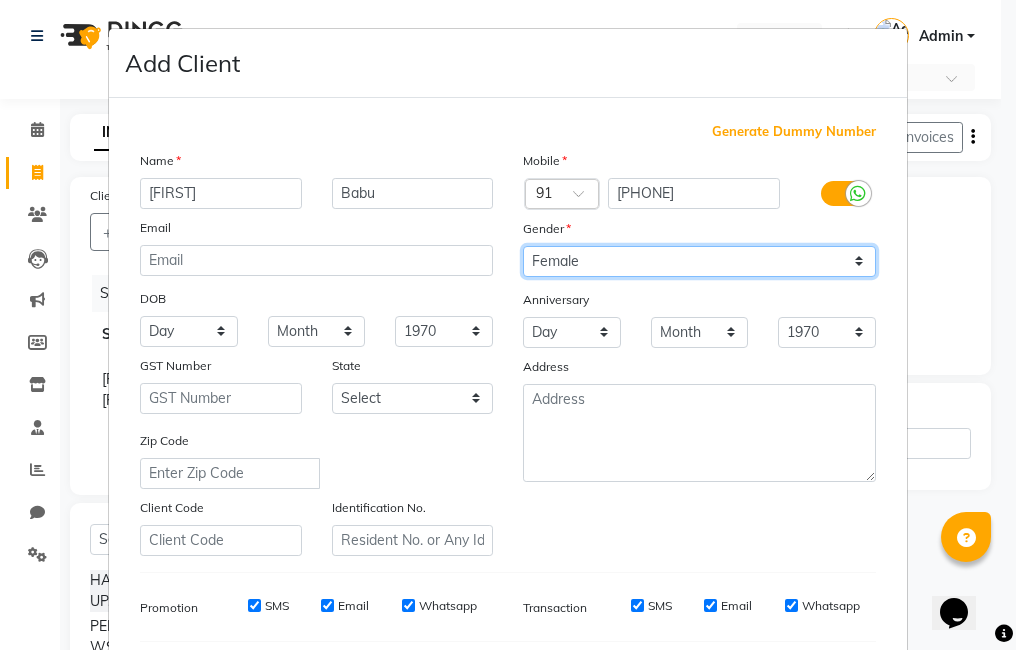 click on "Select Male Female Other Prefer Not To Say" at bounding box center (699, 261) 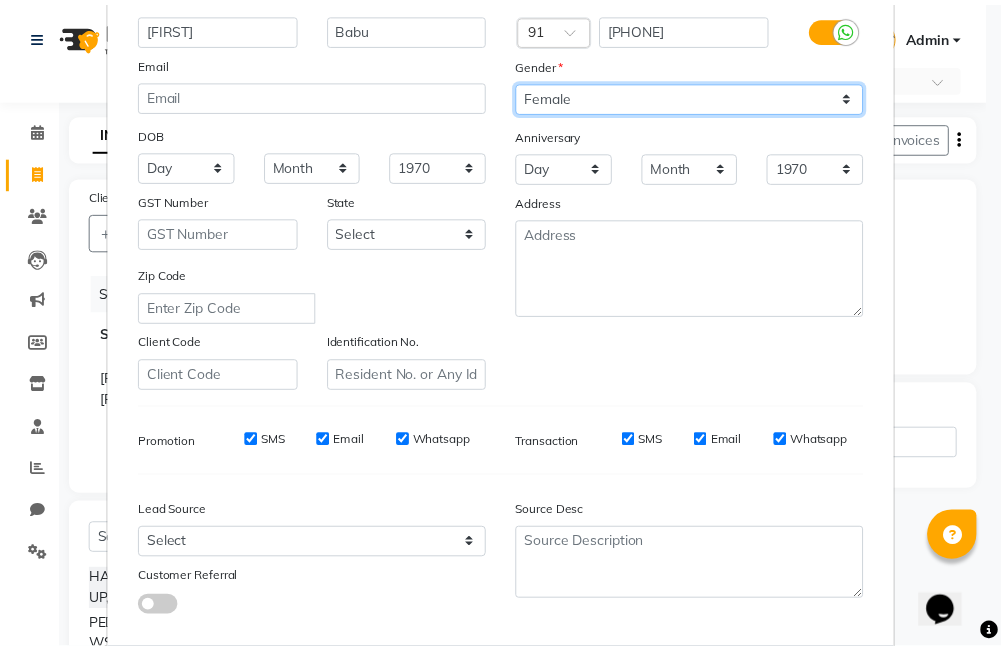 scroll, scrollTop: 254, scrollLeft: 0, axis: vertical 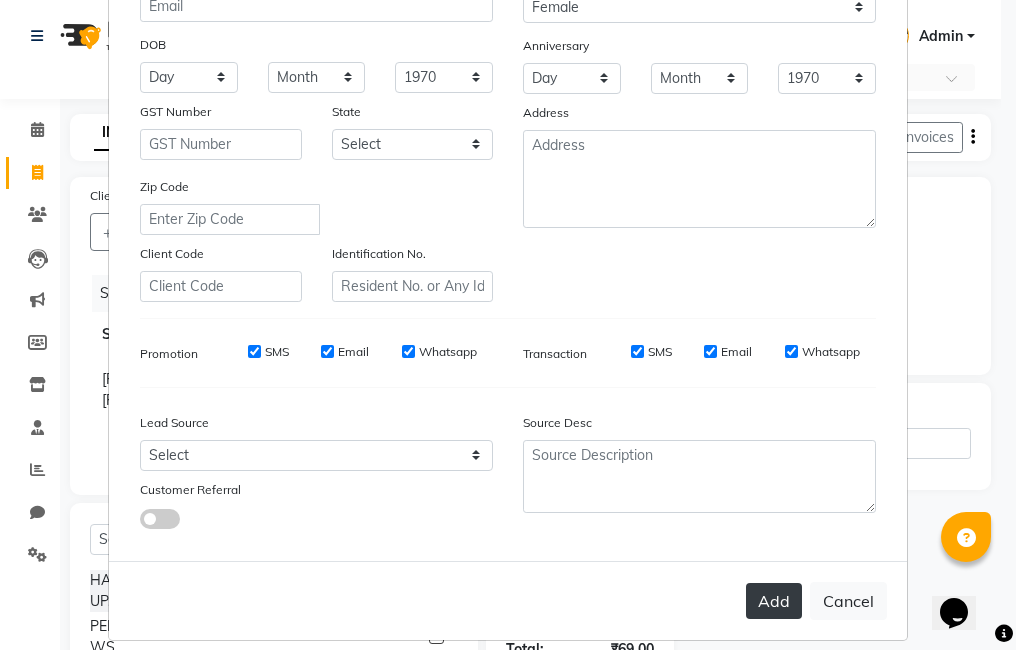click on "Add" at bounding box center (774, 601) 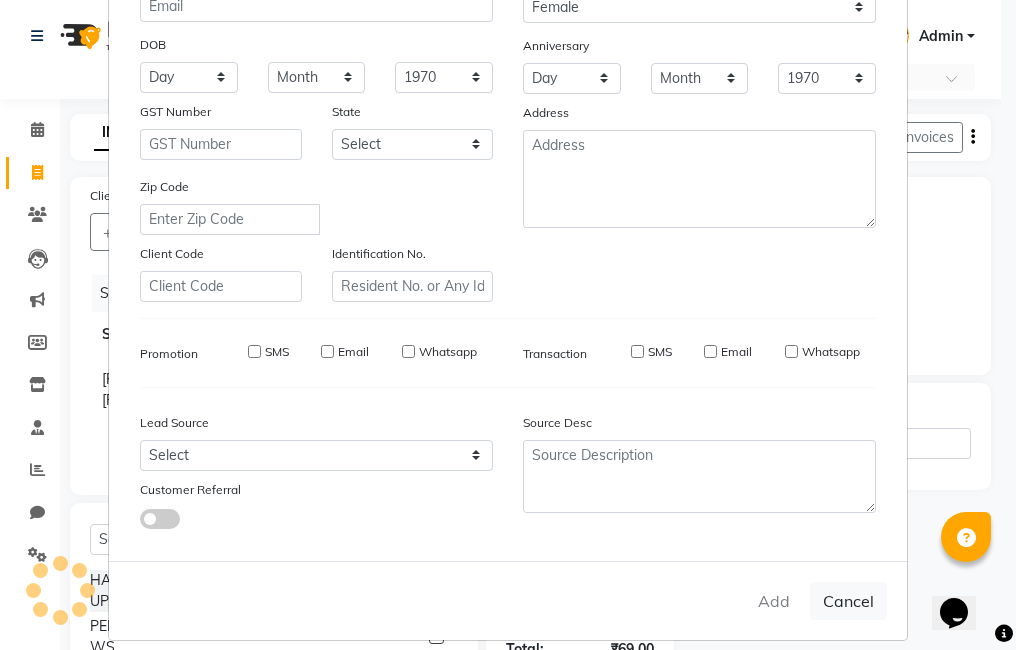 type 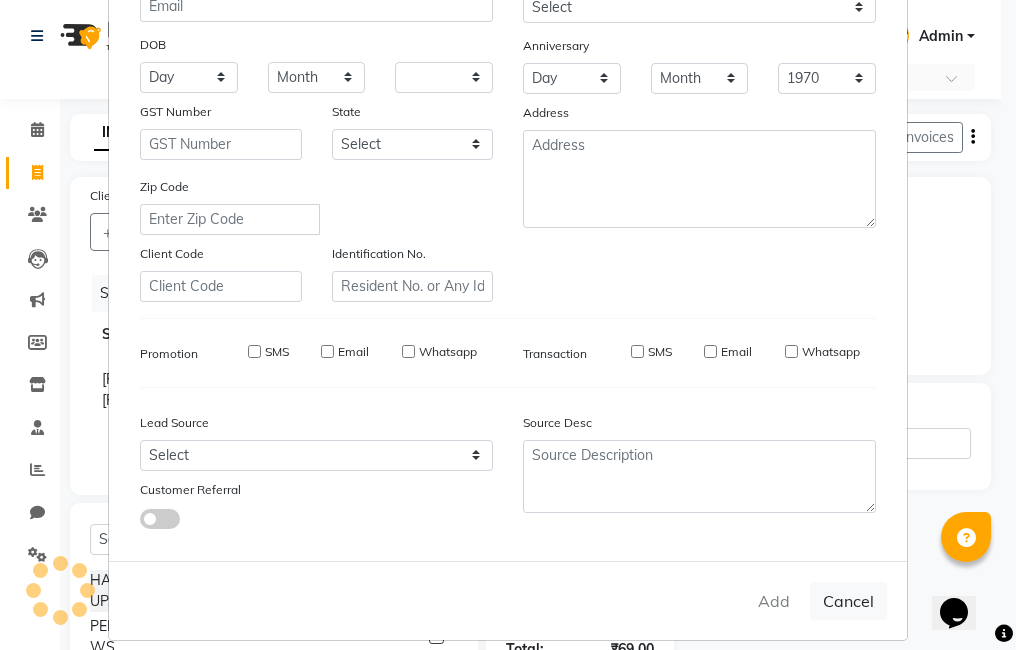 select 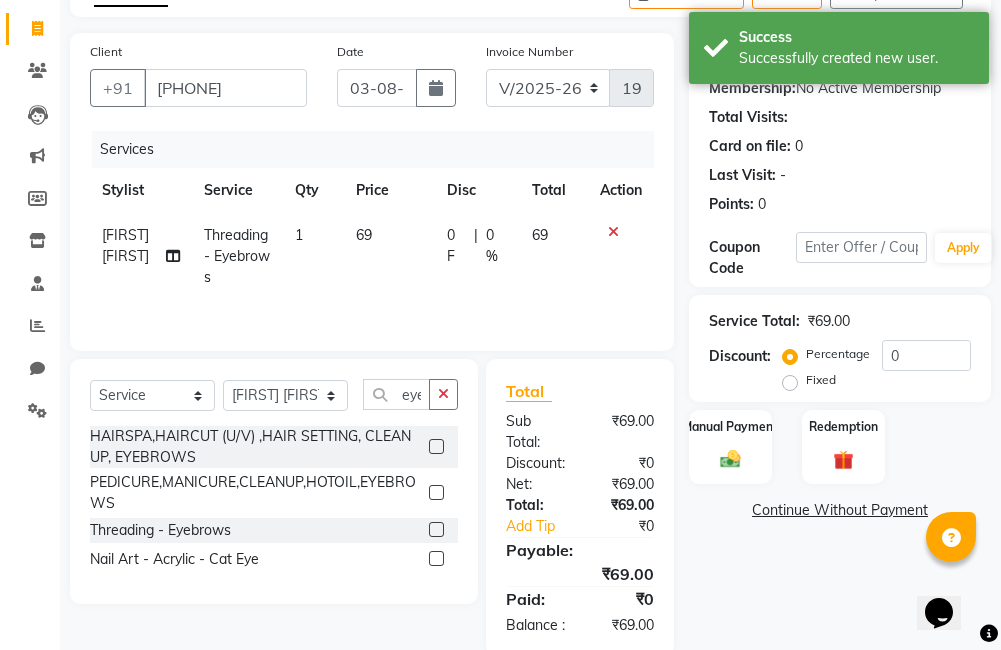 scroll, scrollTop: 177, scrollLeft: 0, axis: vertical 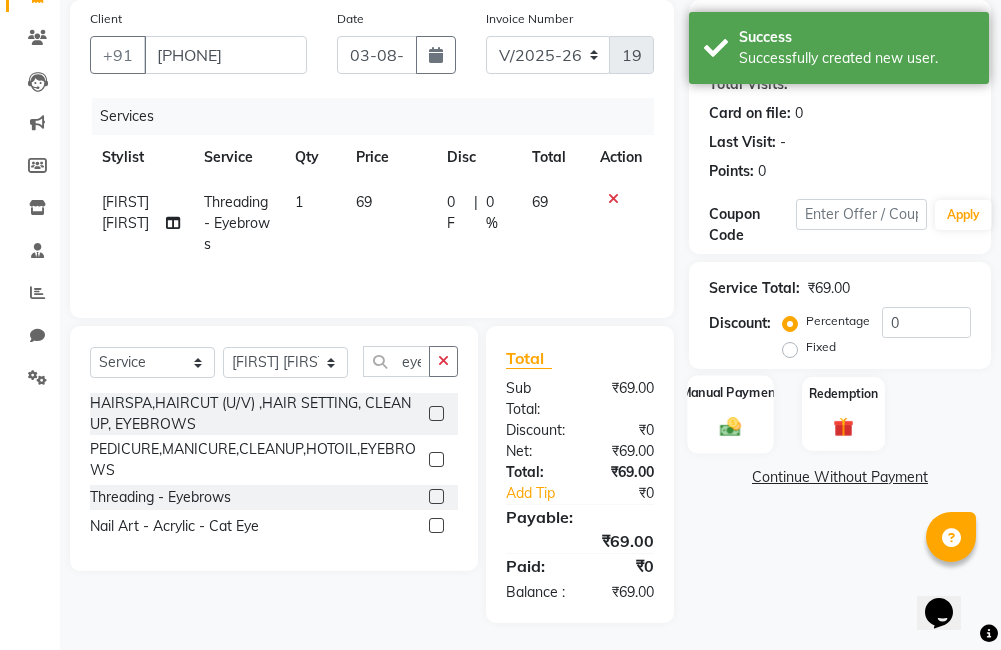 click 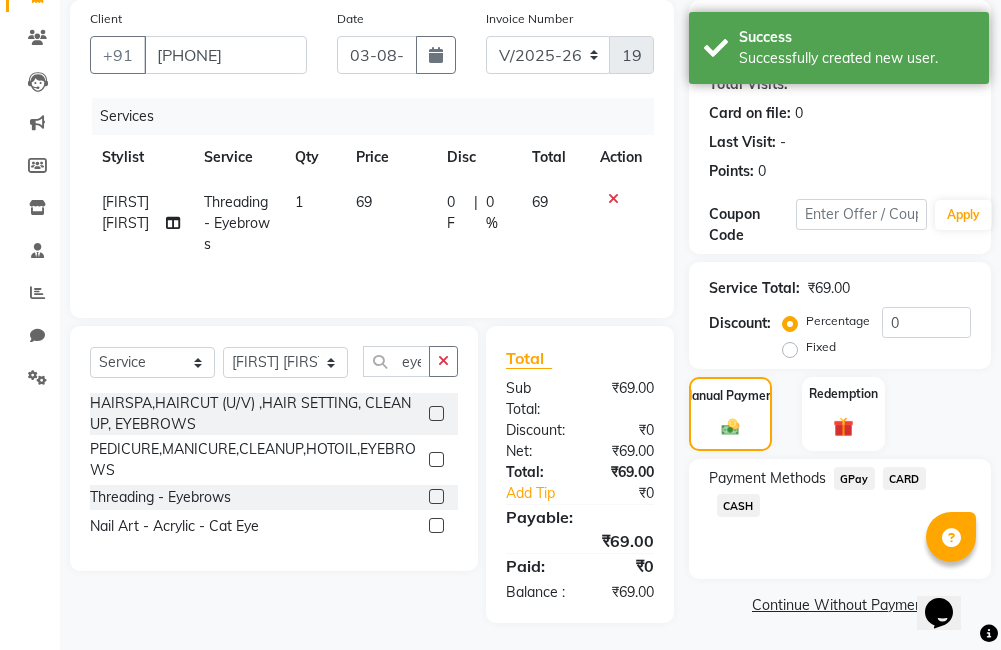click on "GPay" 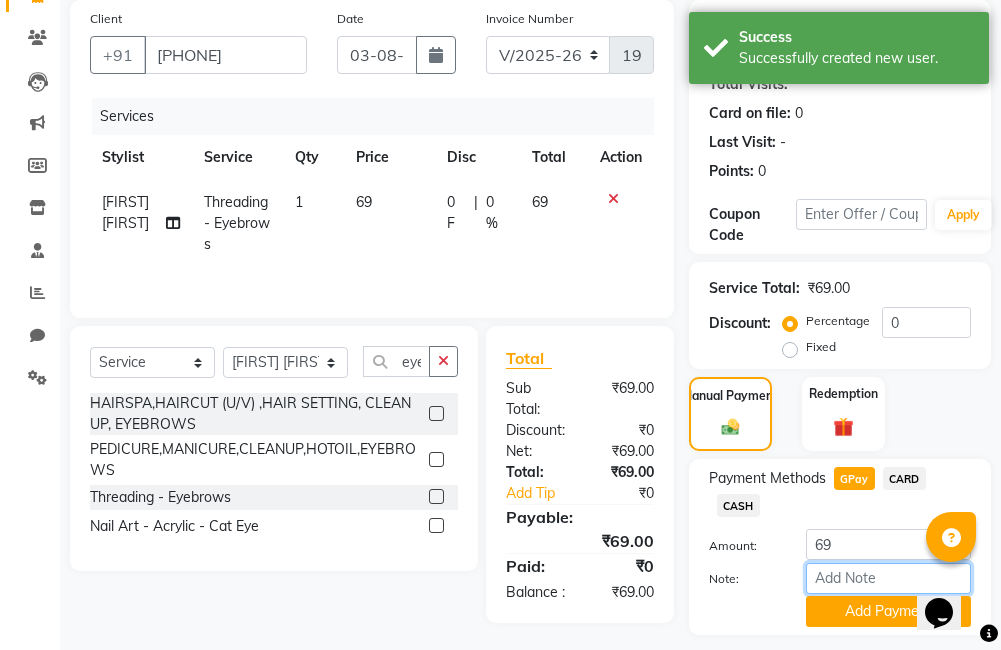 click on "Note:" at bounding box center (888, 578) 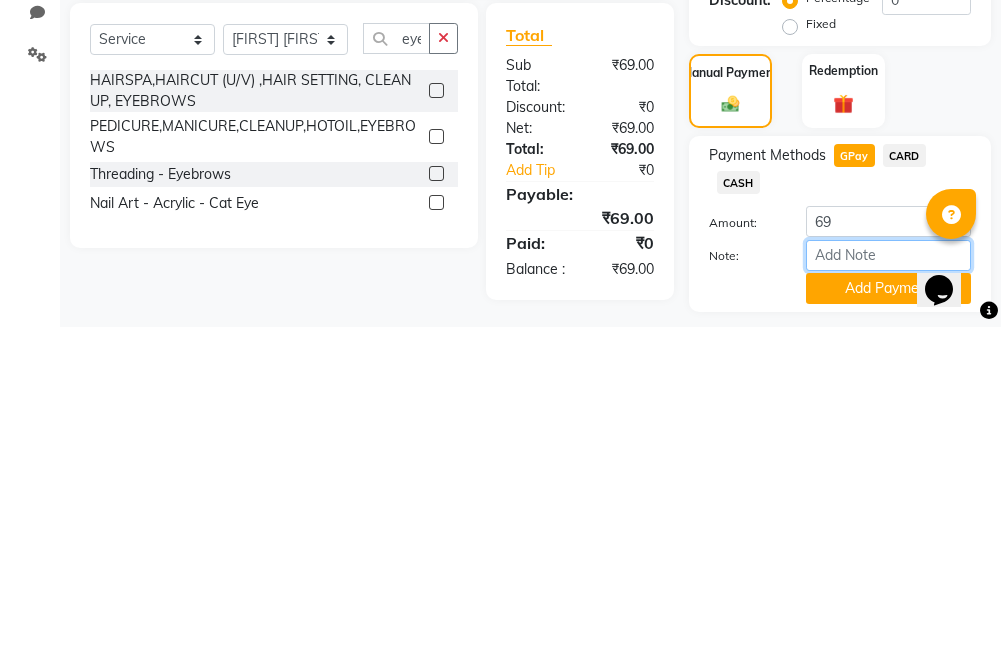 scroll, scrollTop: 233, scrollLeft: 0, axis: vertical 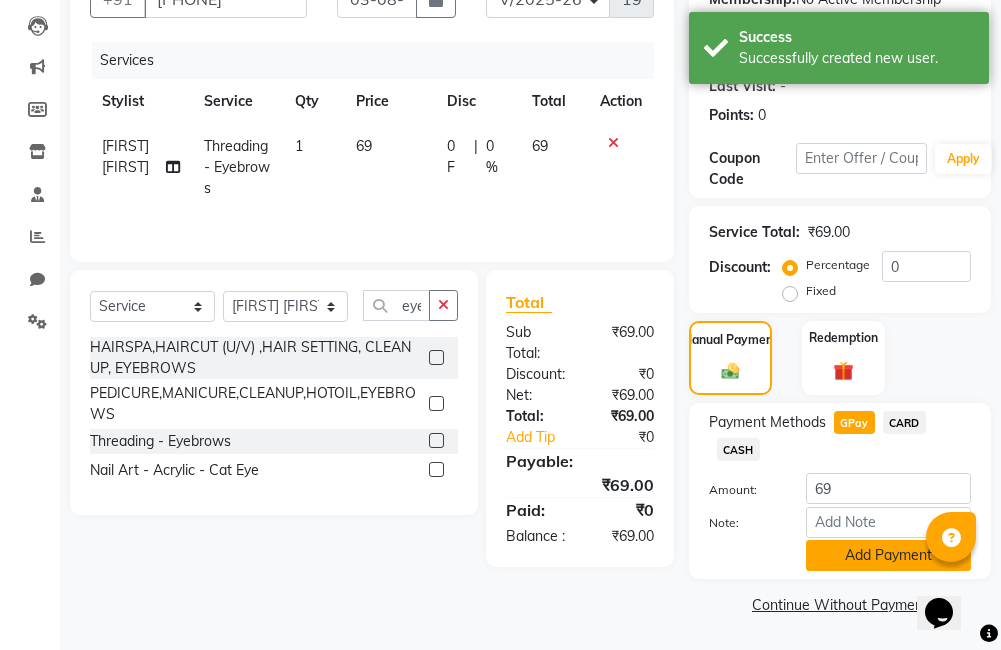click on "Add Payment" 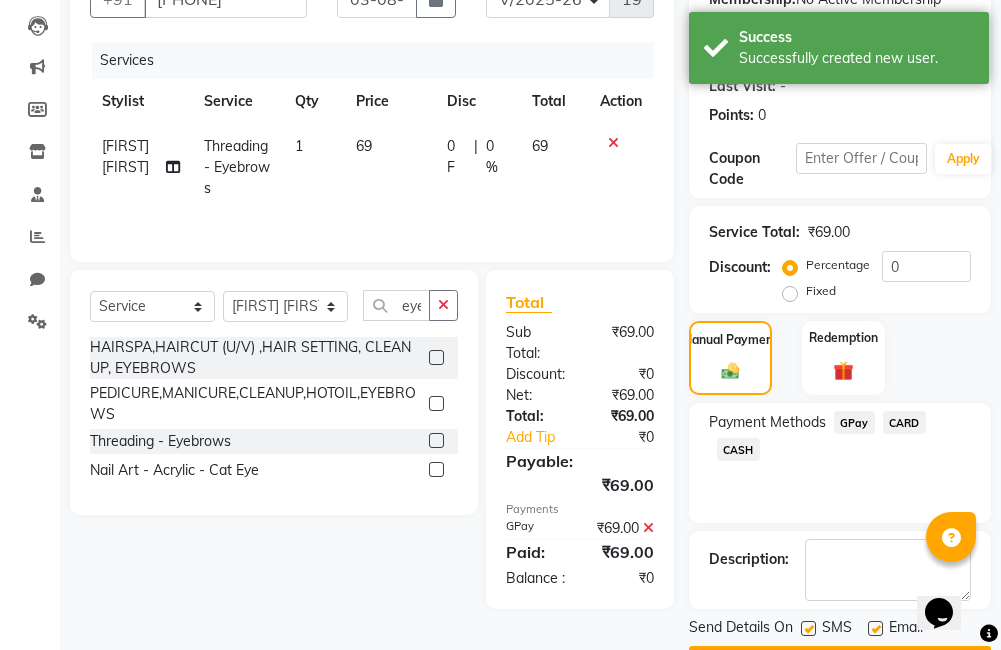 scroll, scrollTop: 290, scrollLeft: 0, axis: vertical 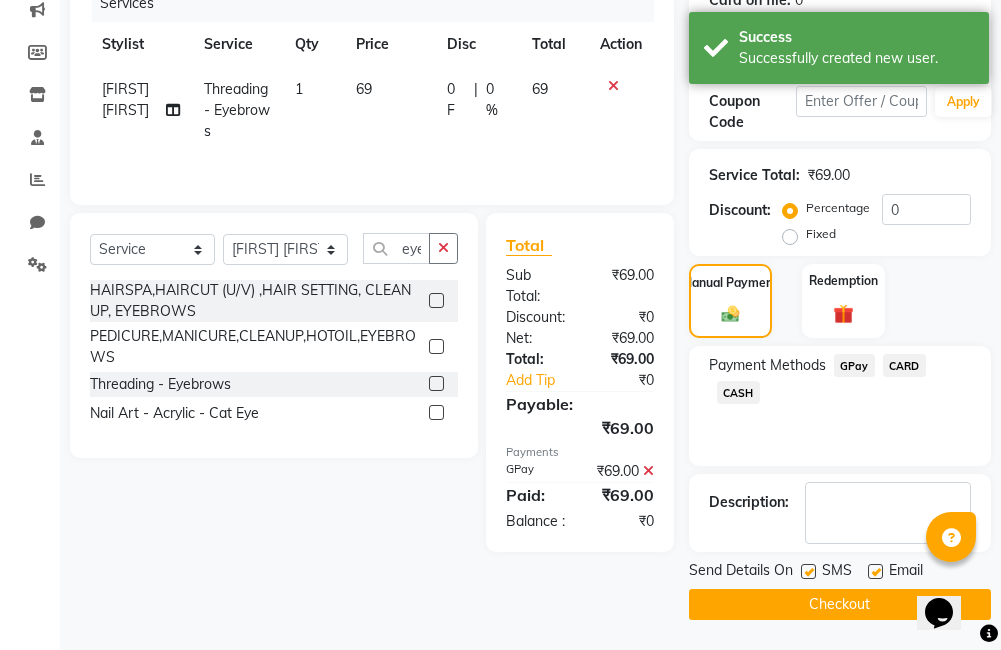 click on "Checkout" 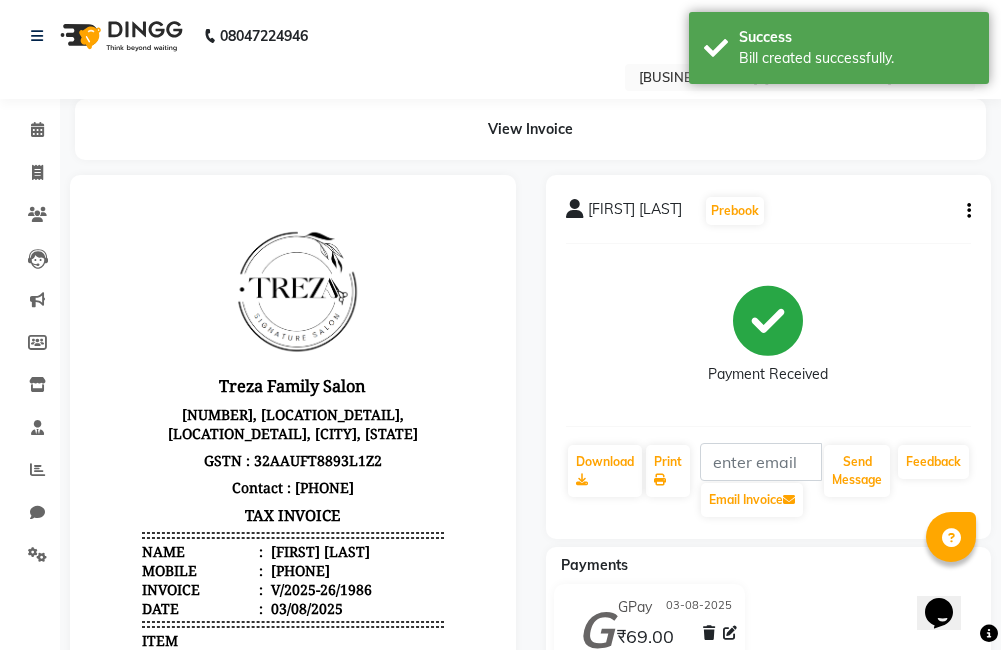 scroll, scrollTop: 0, scrollLeft: 0, axis: both 